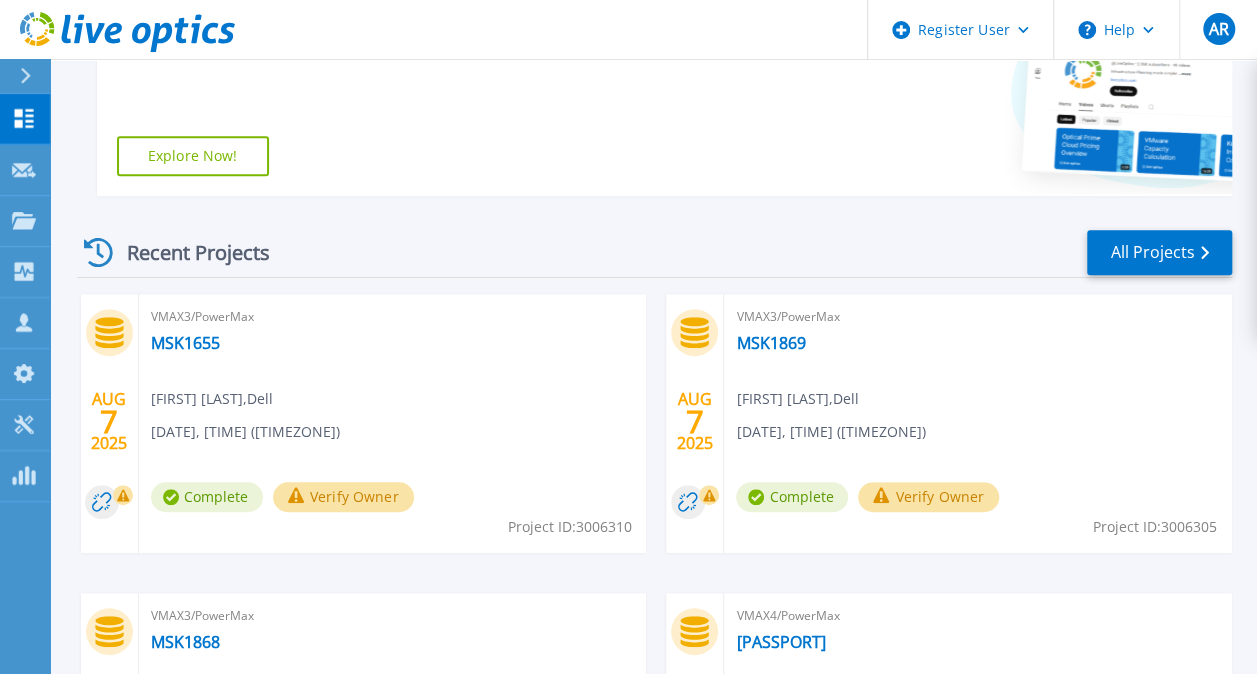 scroll, scrollTop: 500, scrollLeft: 0, axis: vertical 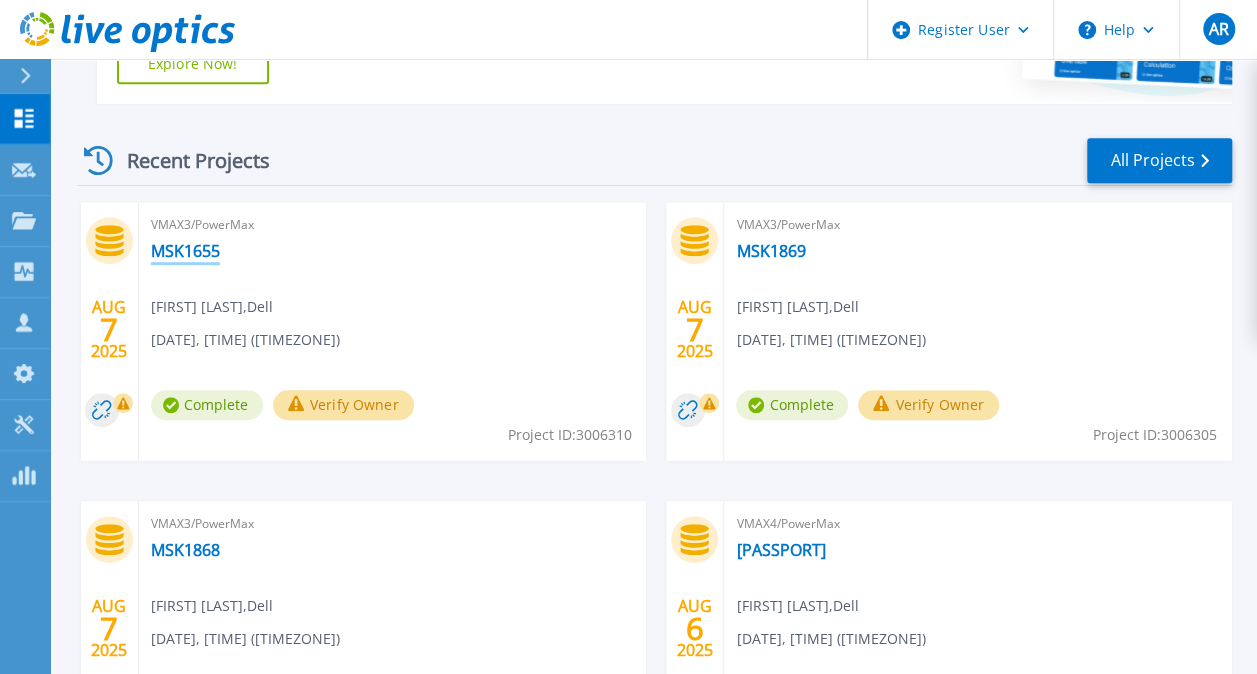 click on "[DOCUMENT_ID]" at bounding box center [185, 251] 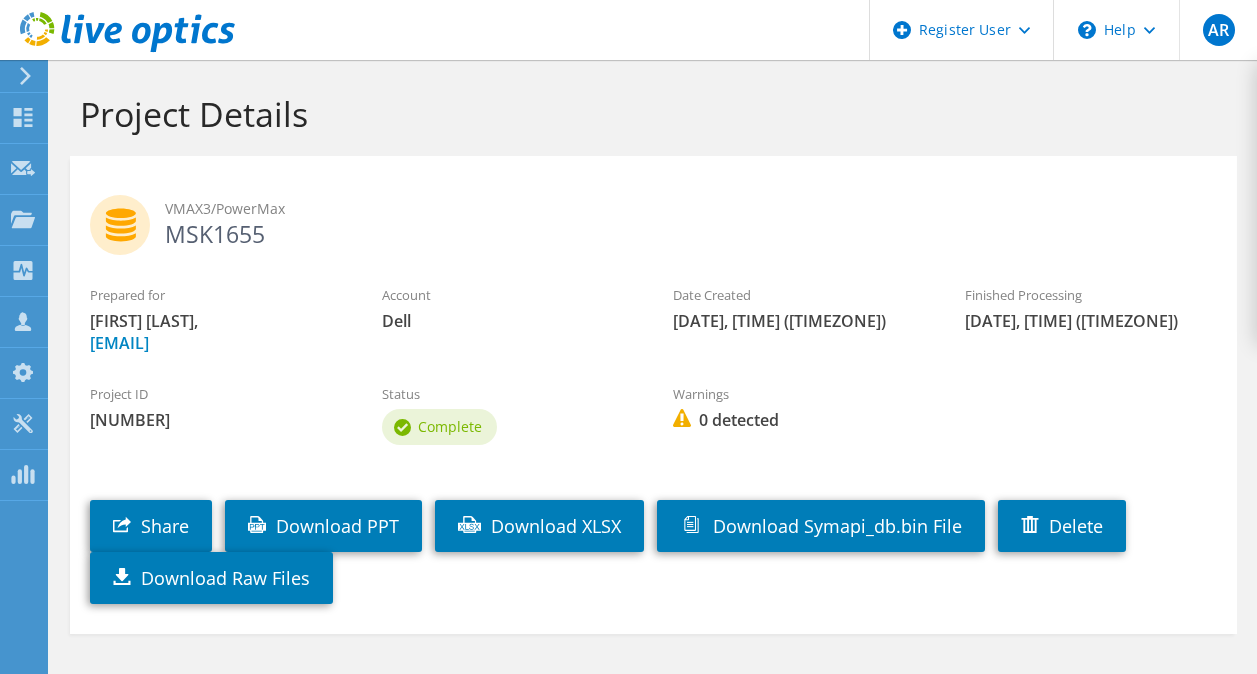 scroll, scrollTop: 0, scrollLeft: 0, axis: both 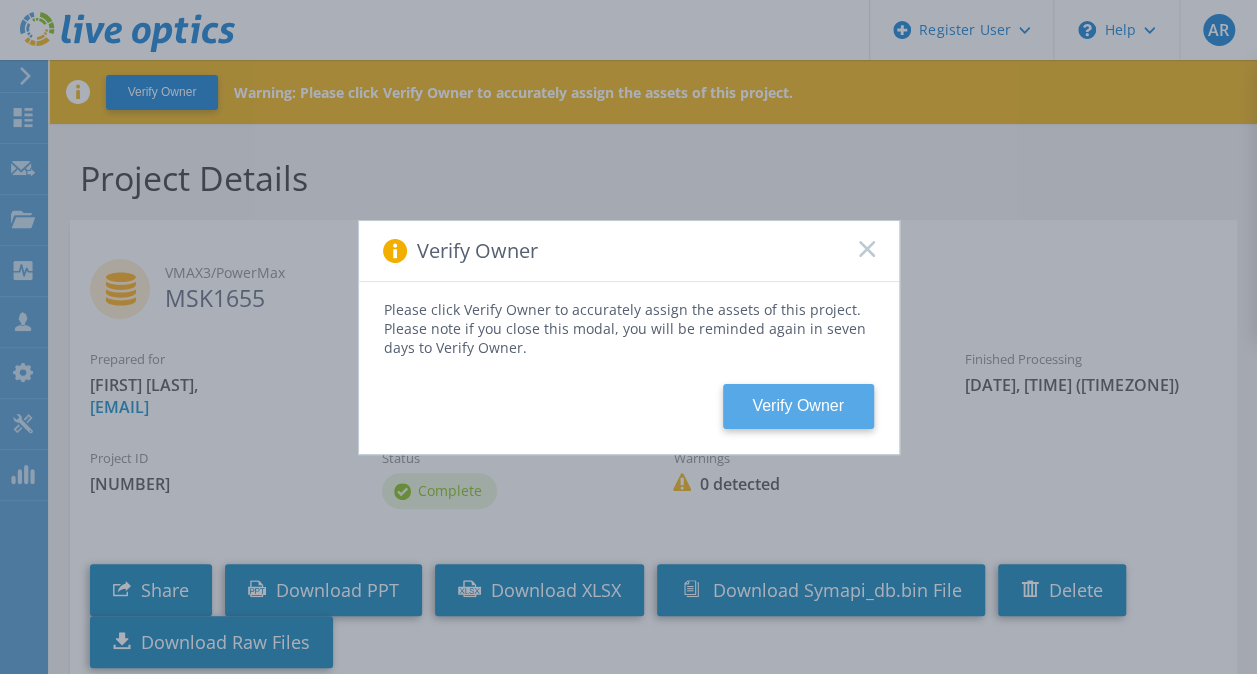 click on "Verify Owner" at bounding box center [798, 406] 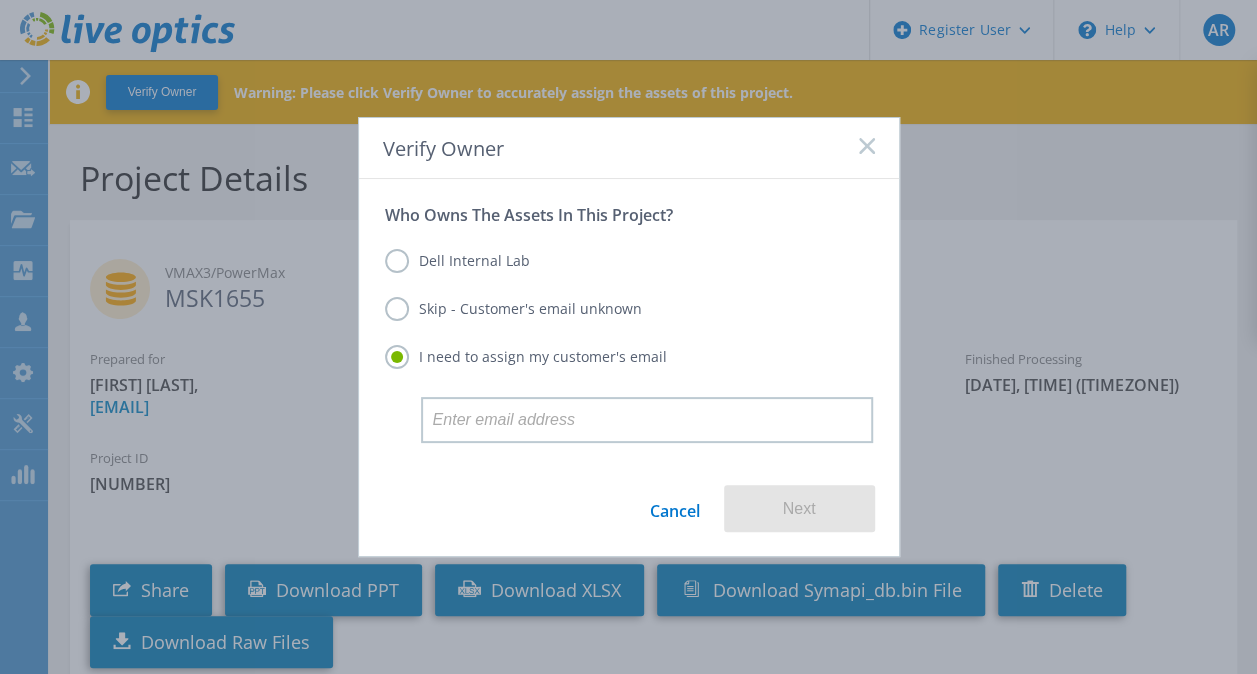 click on "Dell Internal Lab" at bounding box center (457, 261) 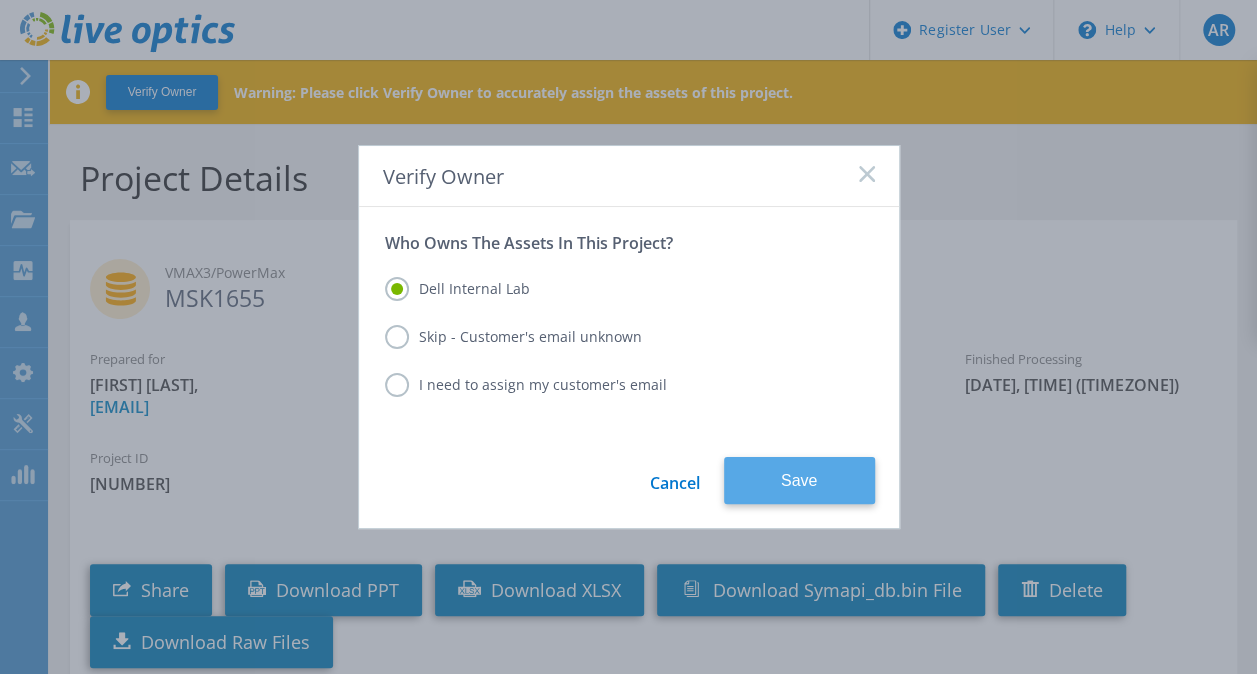 click on "Save" at bounding box center [799, 480] 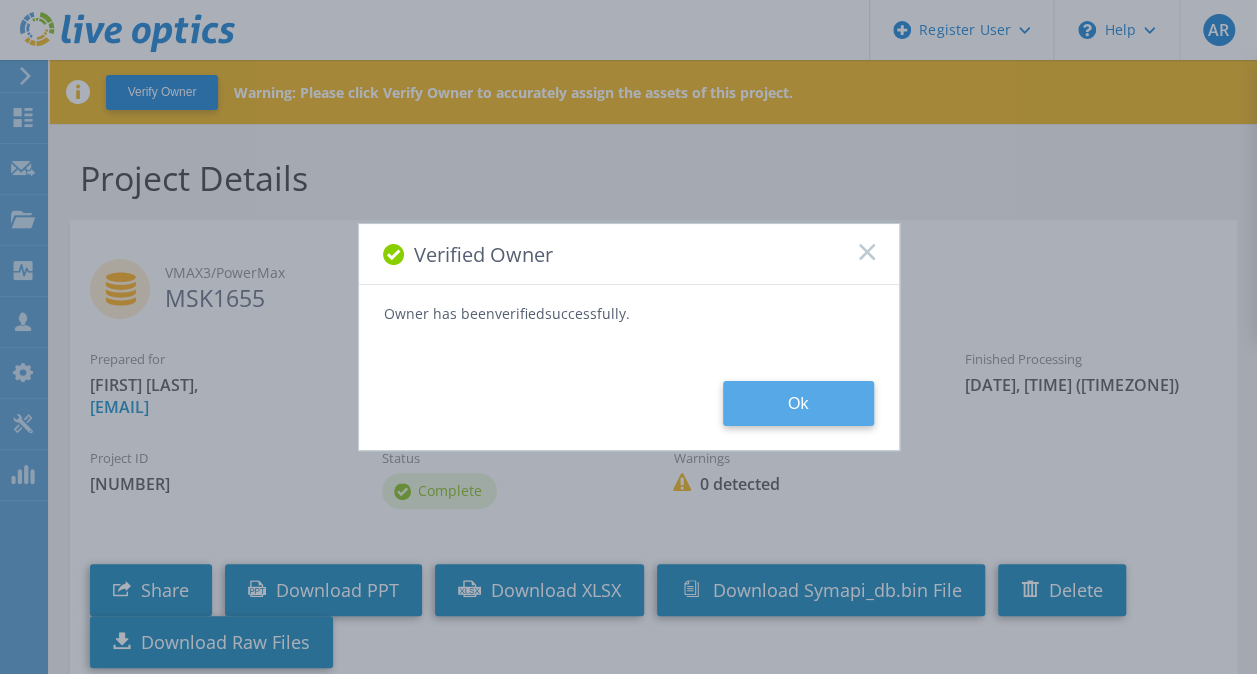 click on "Ok" at bounding box center (798, 403) 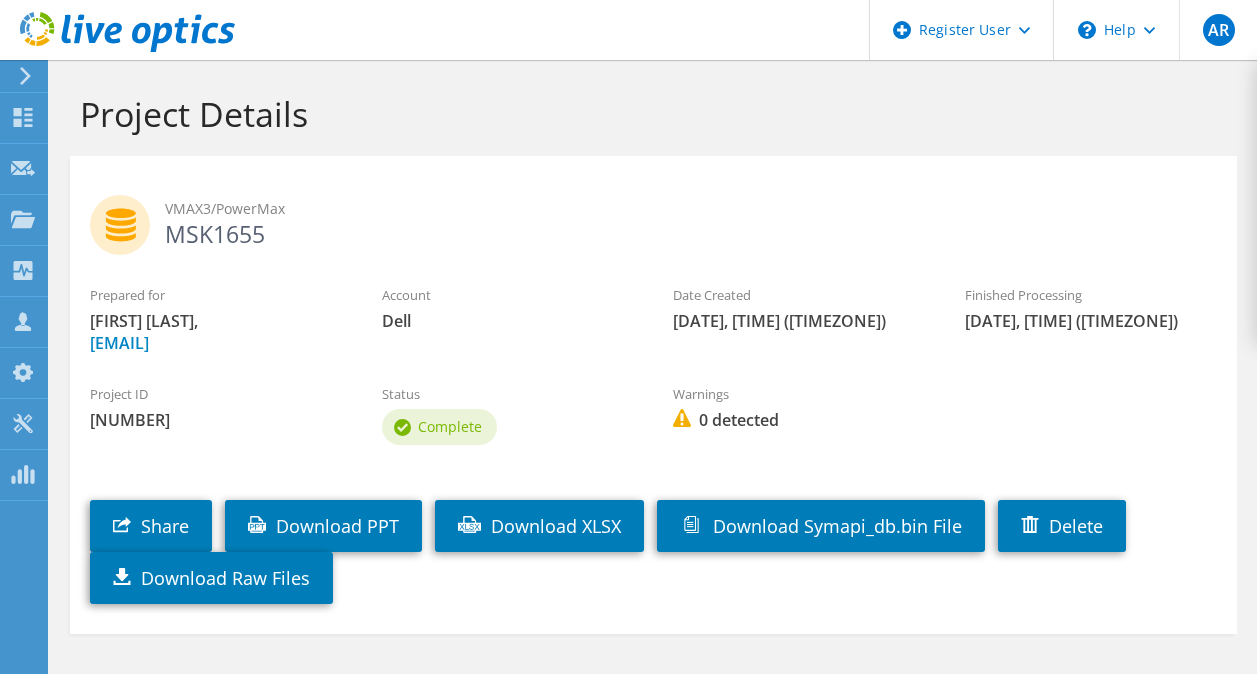 scroll, scrollTop: 0, scrollLeft: 0, axis: both 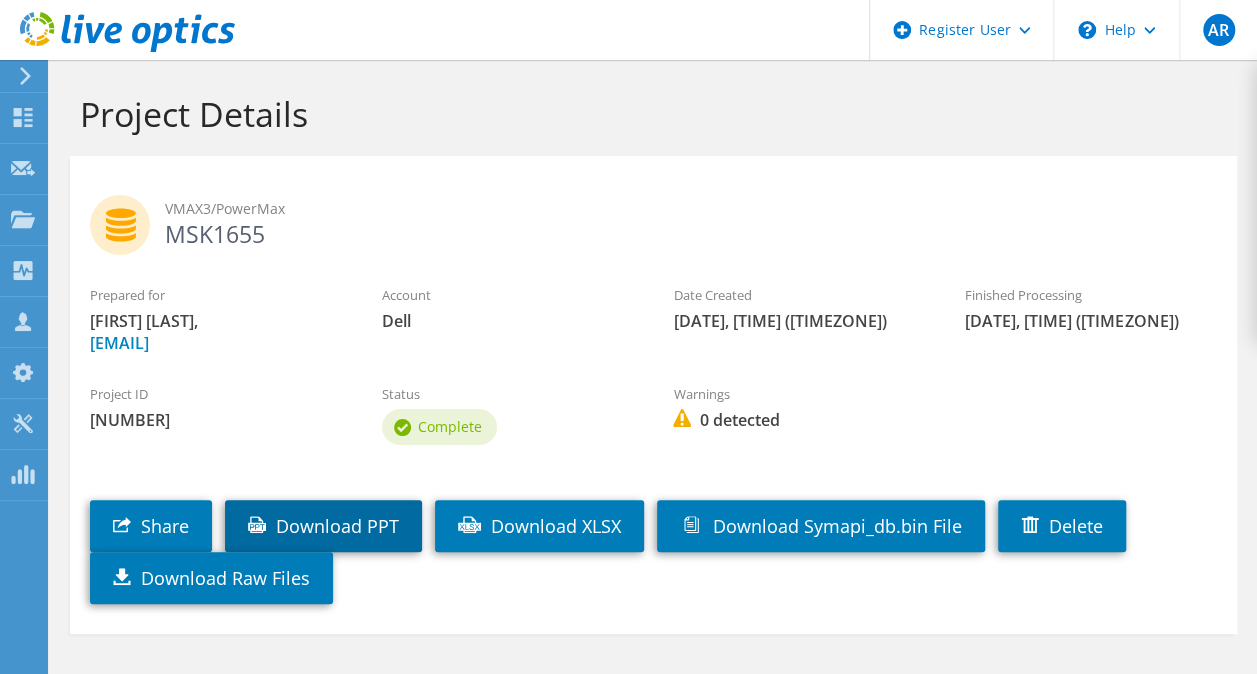 click on "Download PPT" at bounding box center (323, 526) 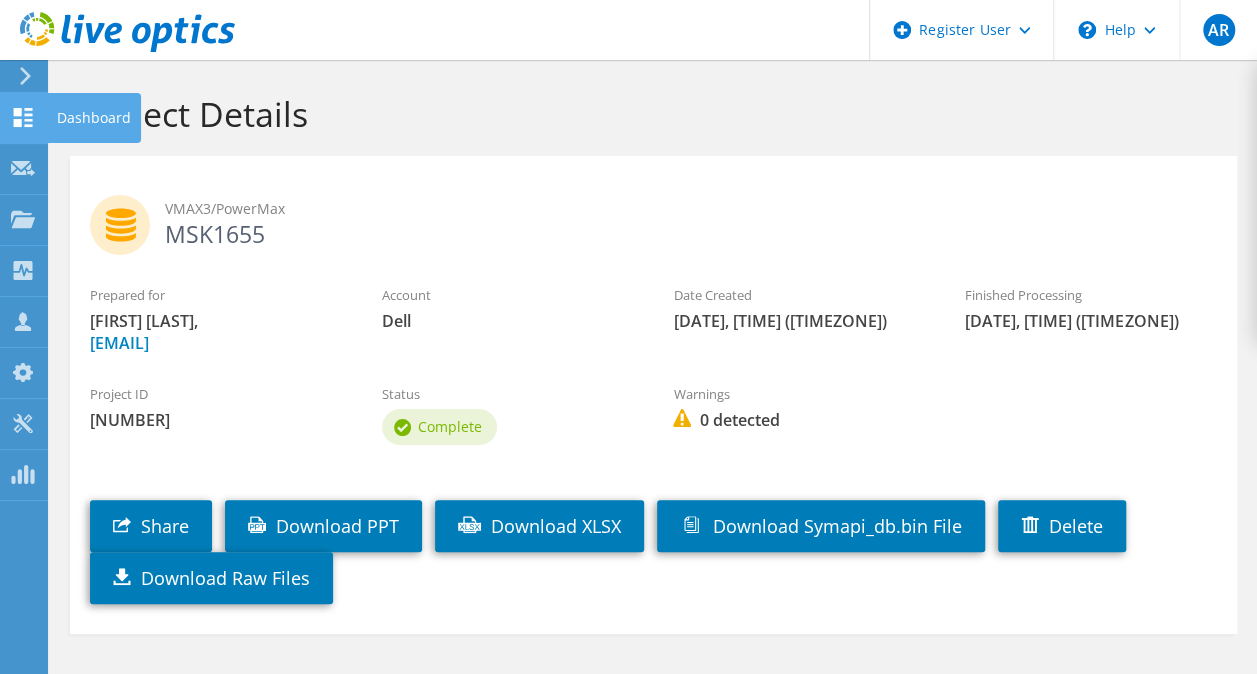 click on "Dashboard" at bounding box center (-66, 118) 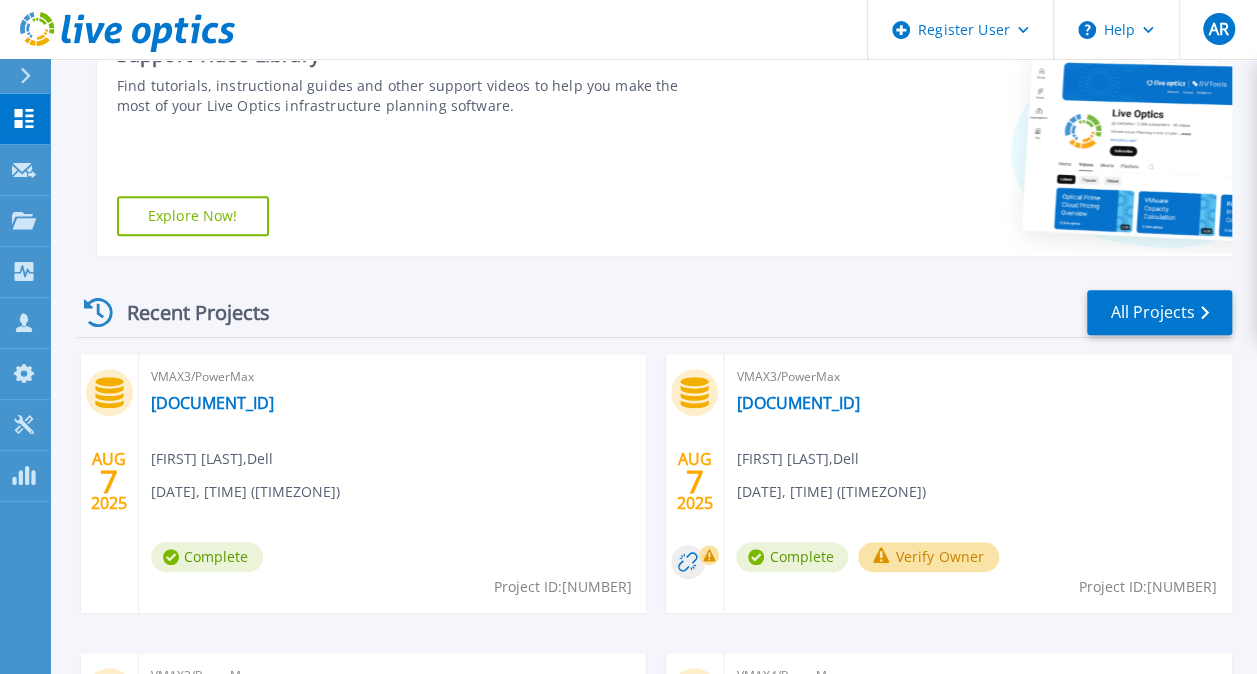 scroll, scrollTop: 400, scrollLeft: 0, axis: vertical 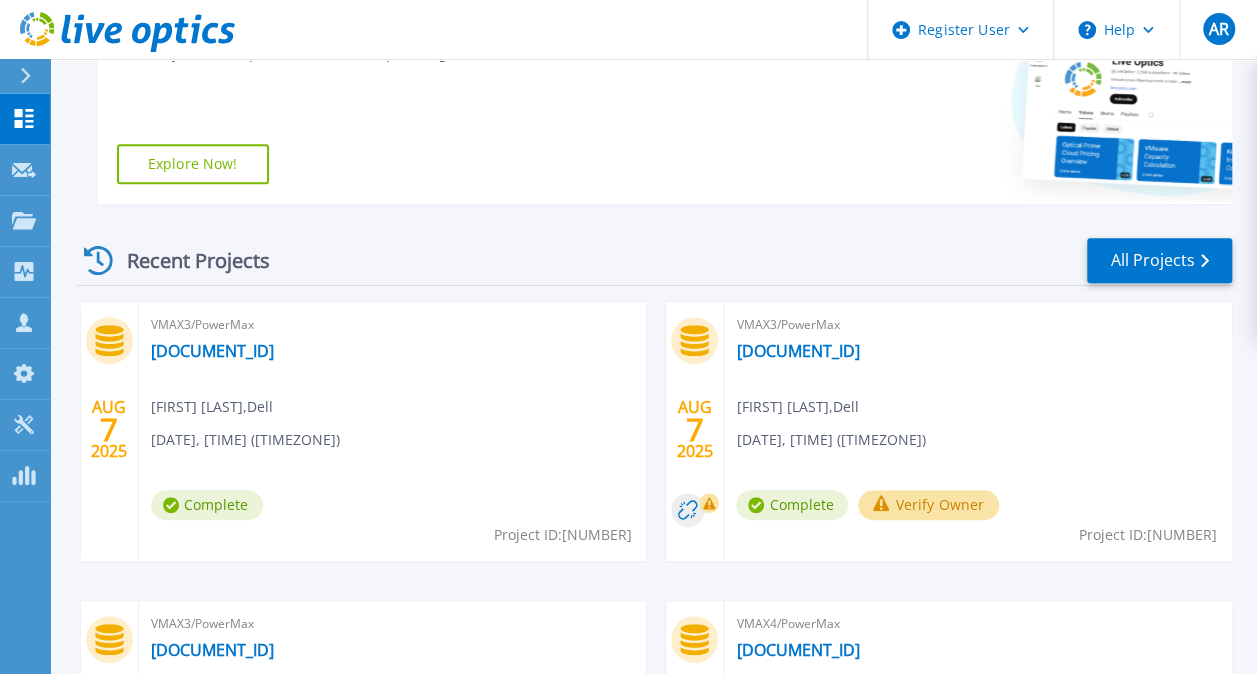 click on "Verify Owner" at bounding box center (928, 505) 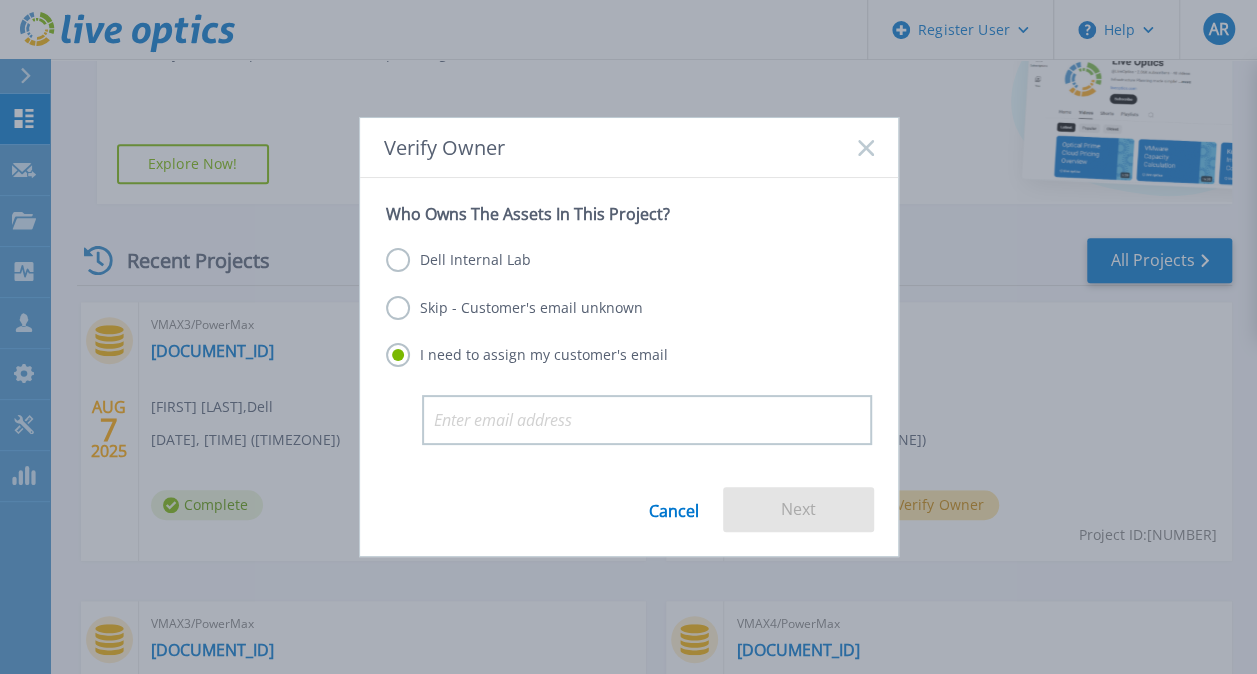 click on "Dell Internal Lab" at bounding box center [458, 260] 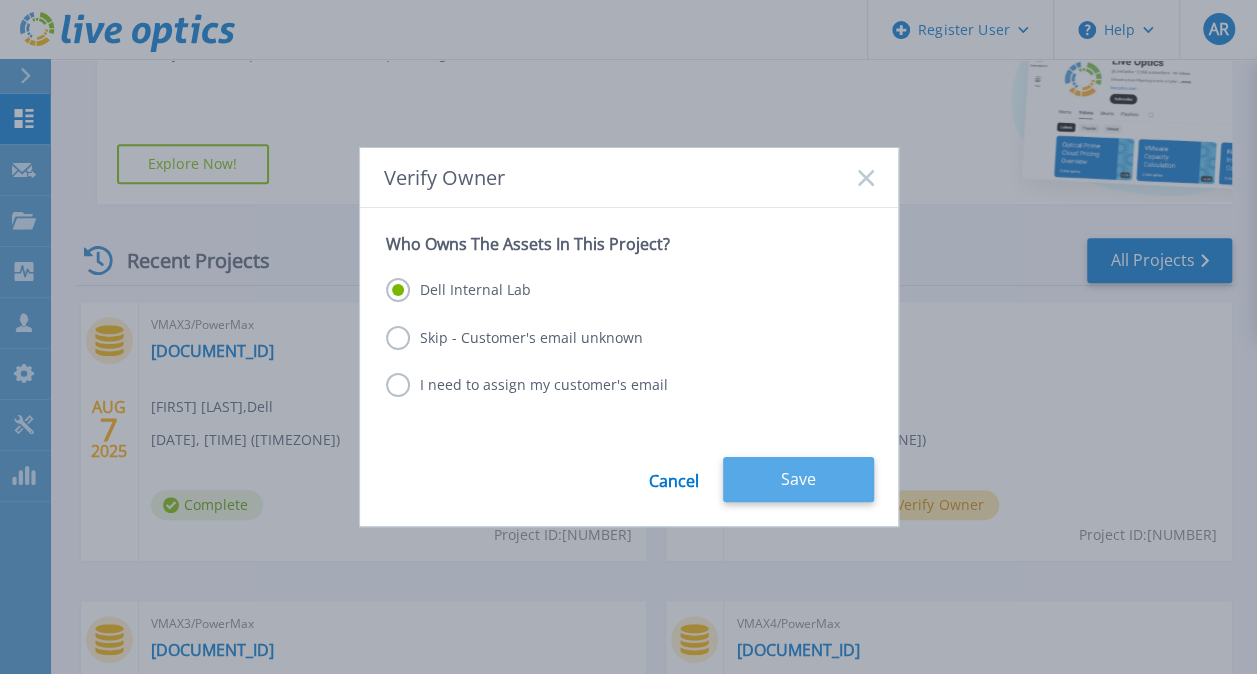 click on "Save" at bounding box center [798, 479] 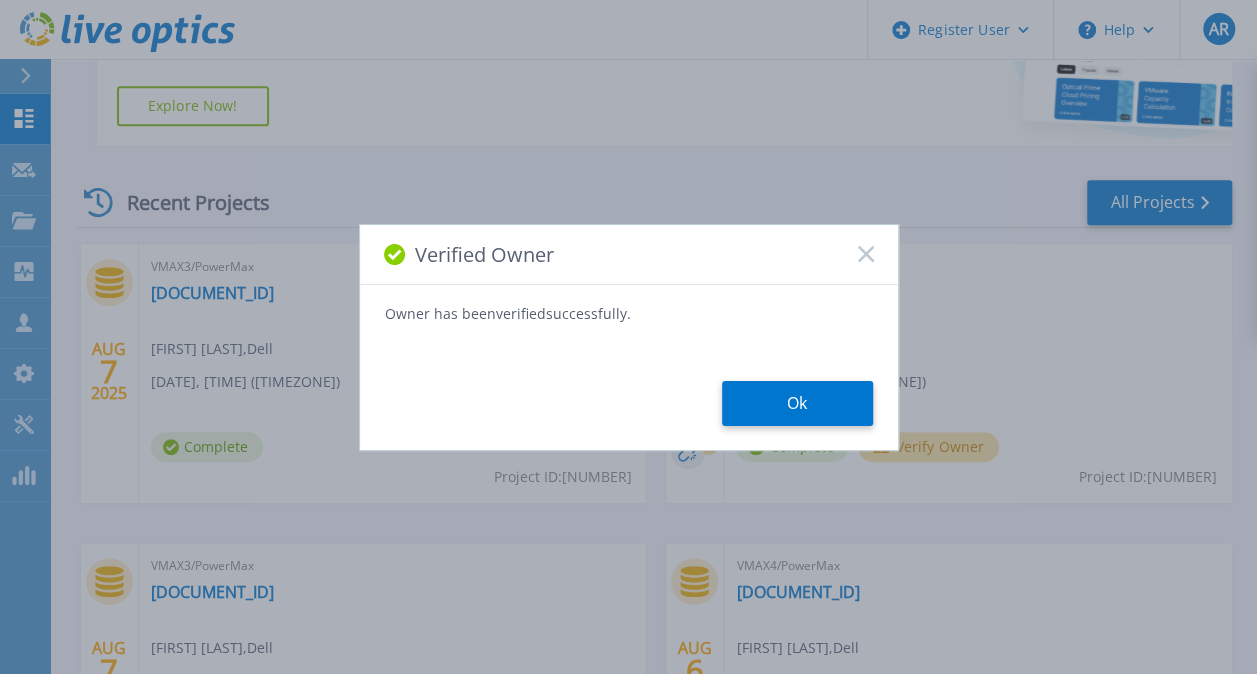 scroll, scrollTop: 500, scrollLeft: 0, axis: vertical 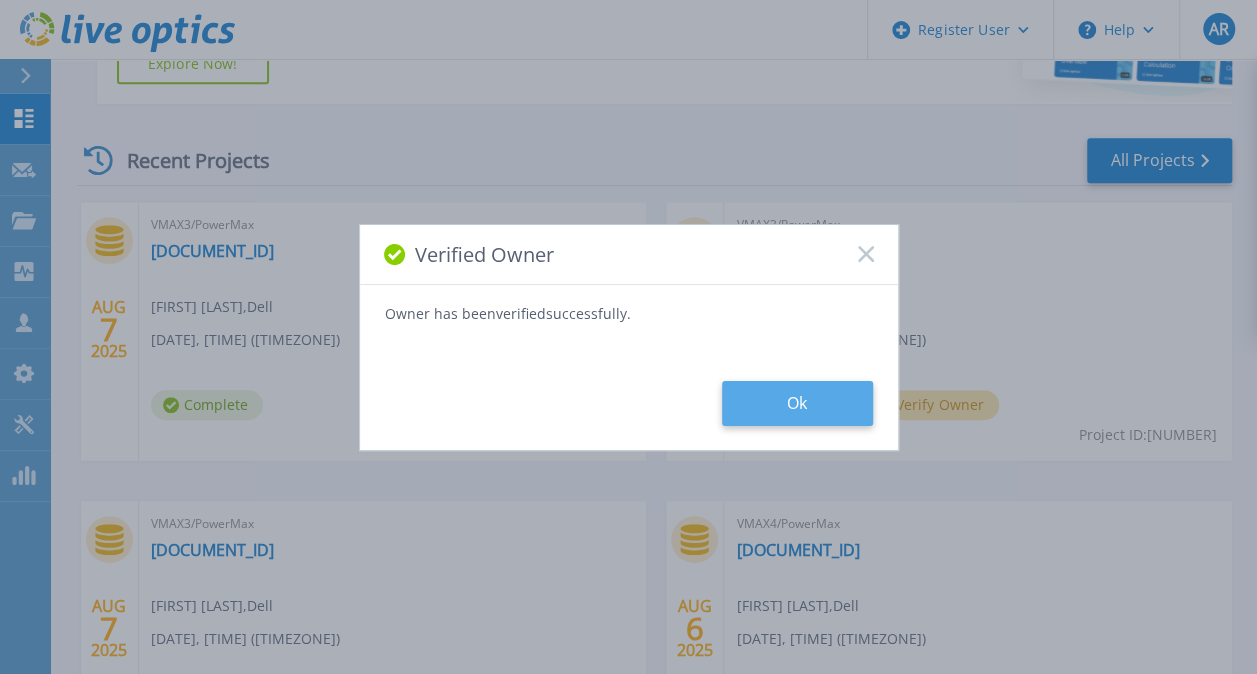 click on "Ok" at bounding box center (797, 403) 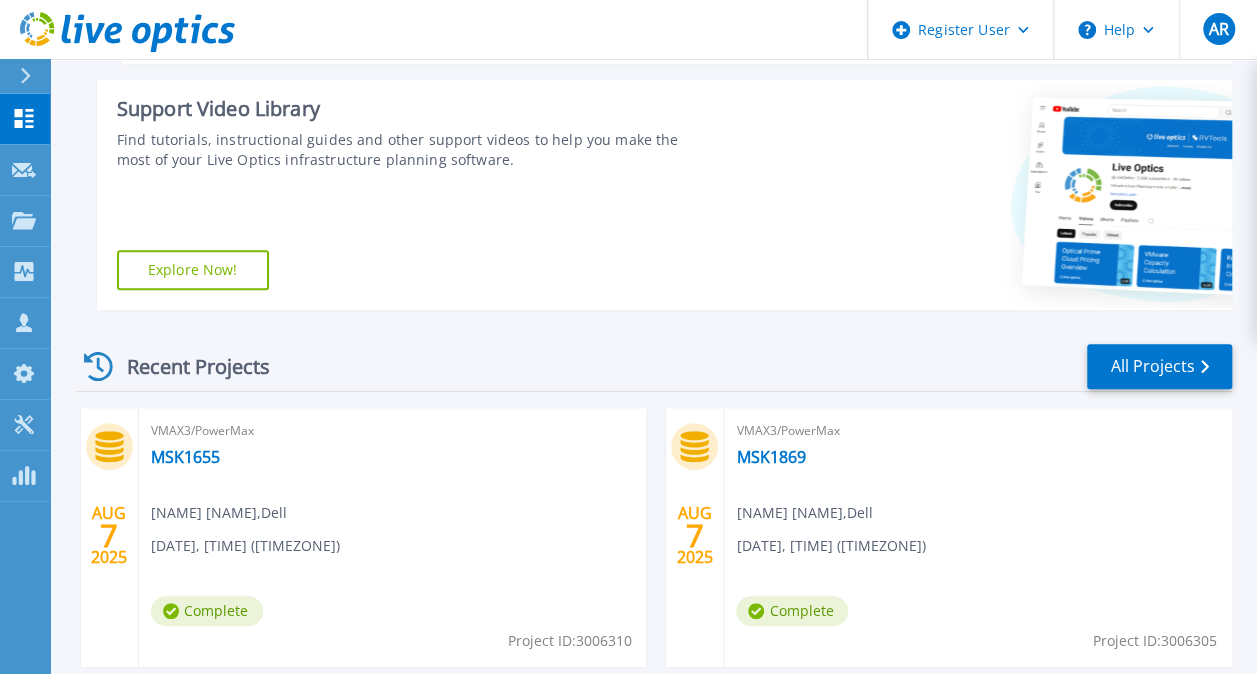 scroll, scrollTop: 500, scrollLeft: 0, axis: vertical 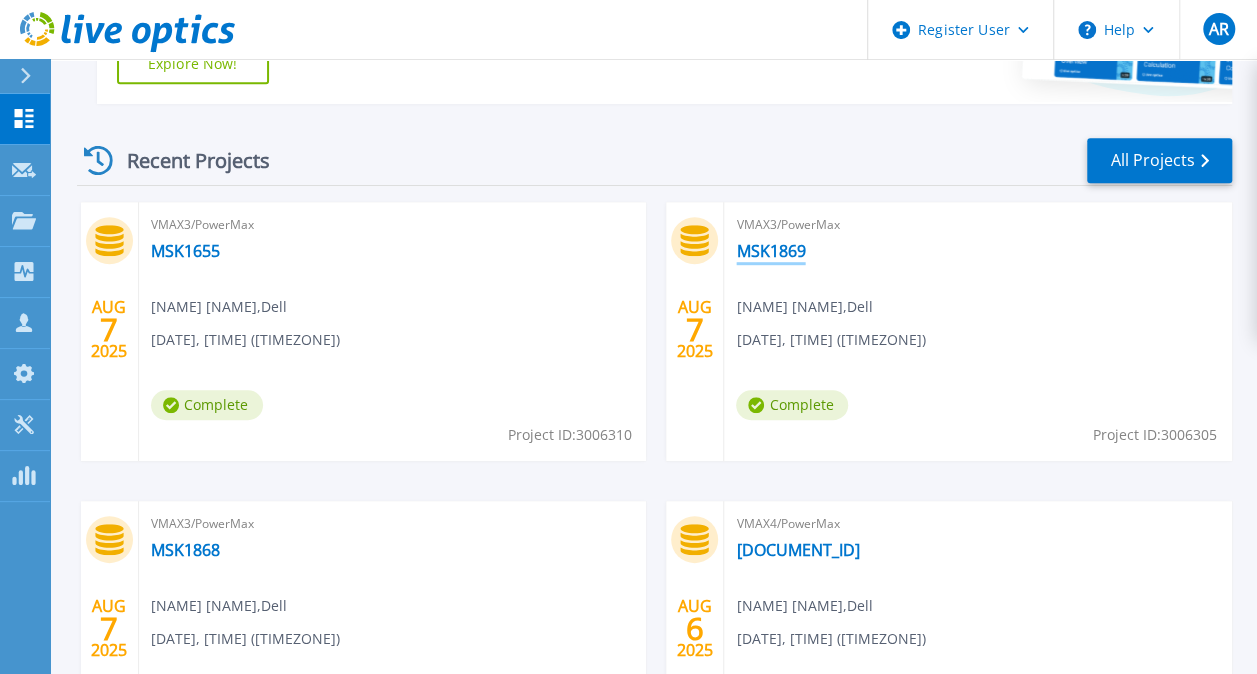 click on "MSK1869" at bounding box center [770, 251] 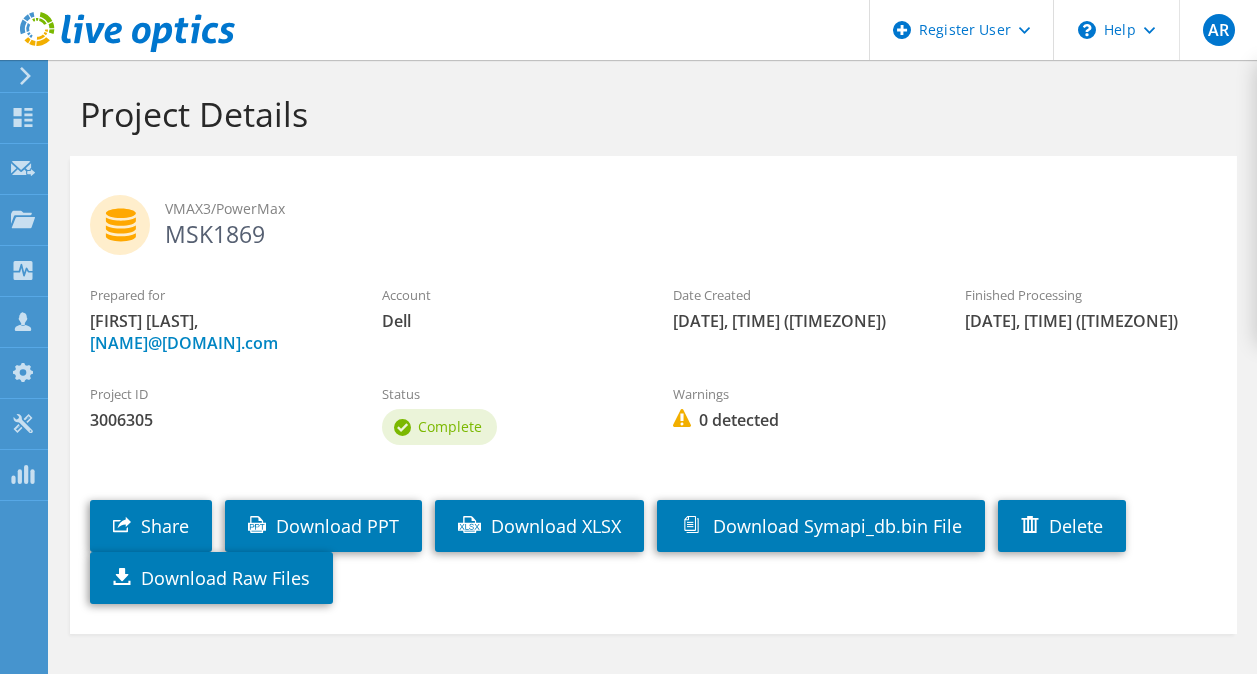 scroll, scrollTop: 0, scrollLeft: 0, axis: both 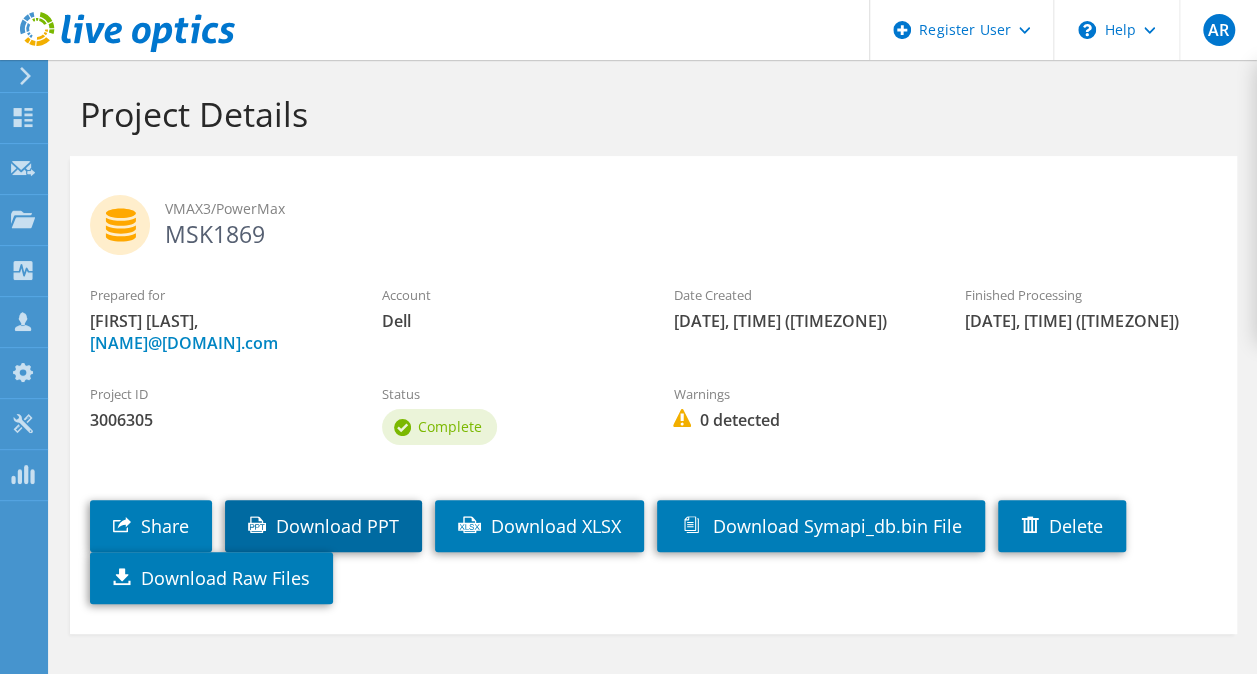 click on "Download PPT" at bounding box center [323, 526] 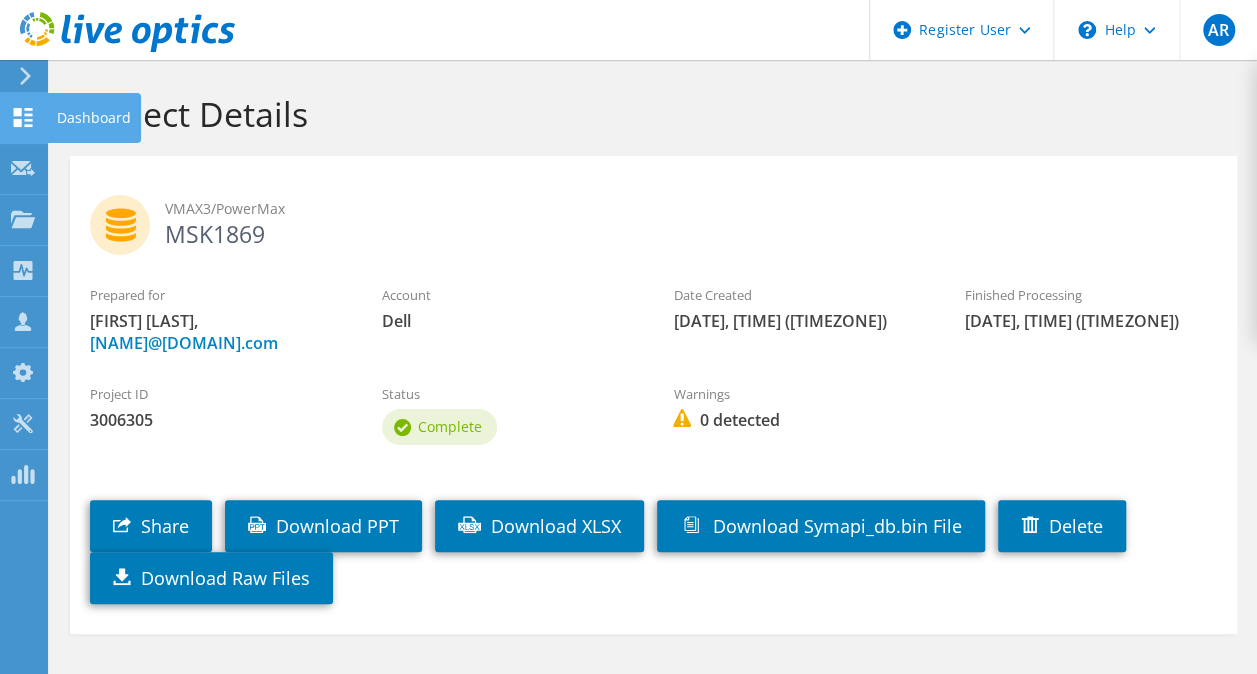 click on "Dashboard" at bounding box center (-66, 118) 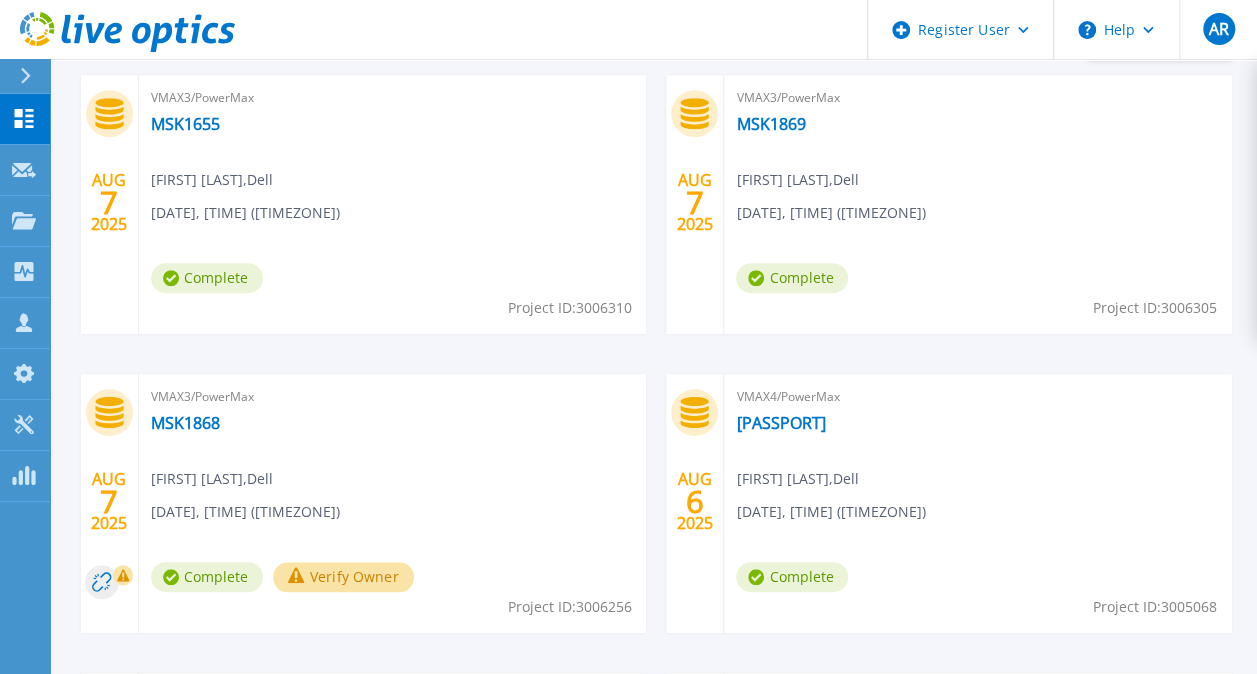 scroll, scrollTop: 700, scrollLeft: 0, axis: vertical 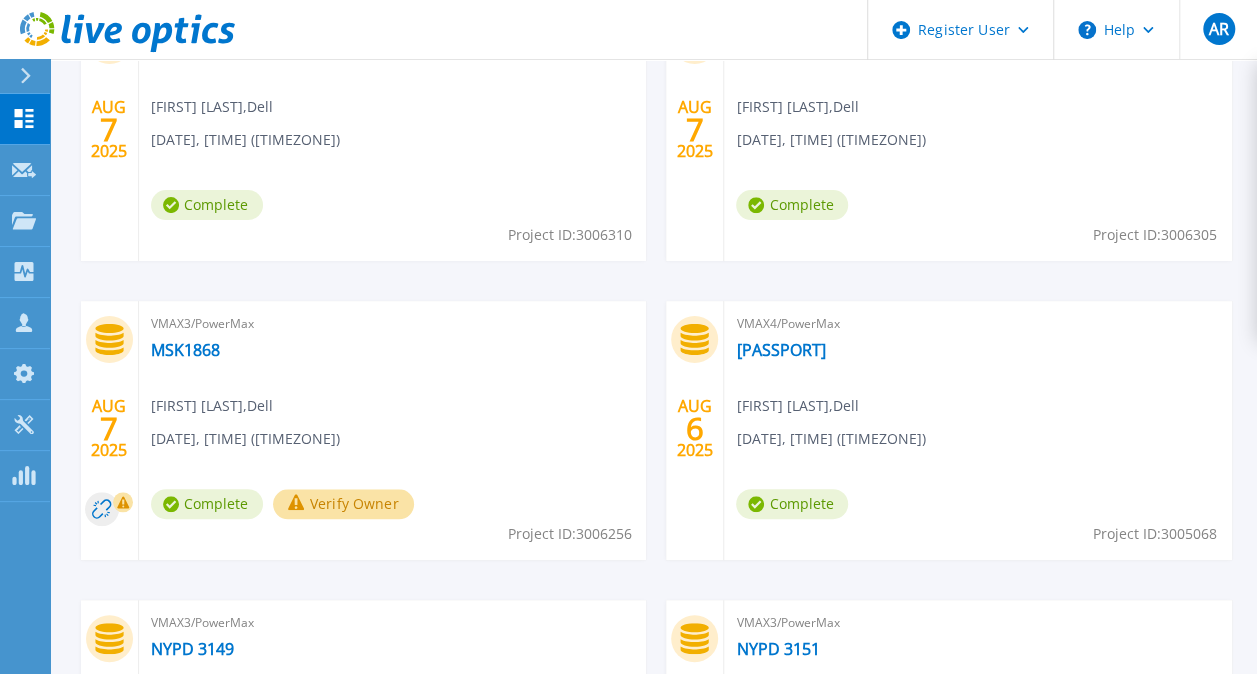 click on "Verify Owner" at bounding box center (343, 504) 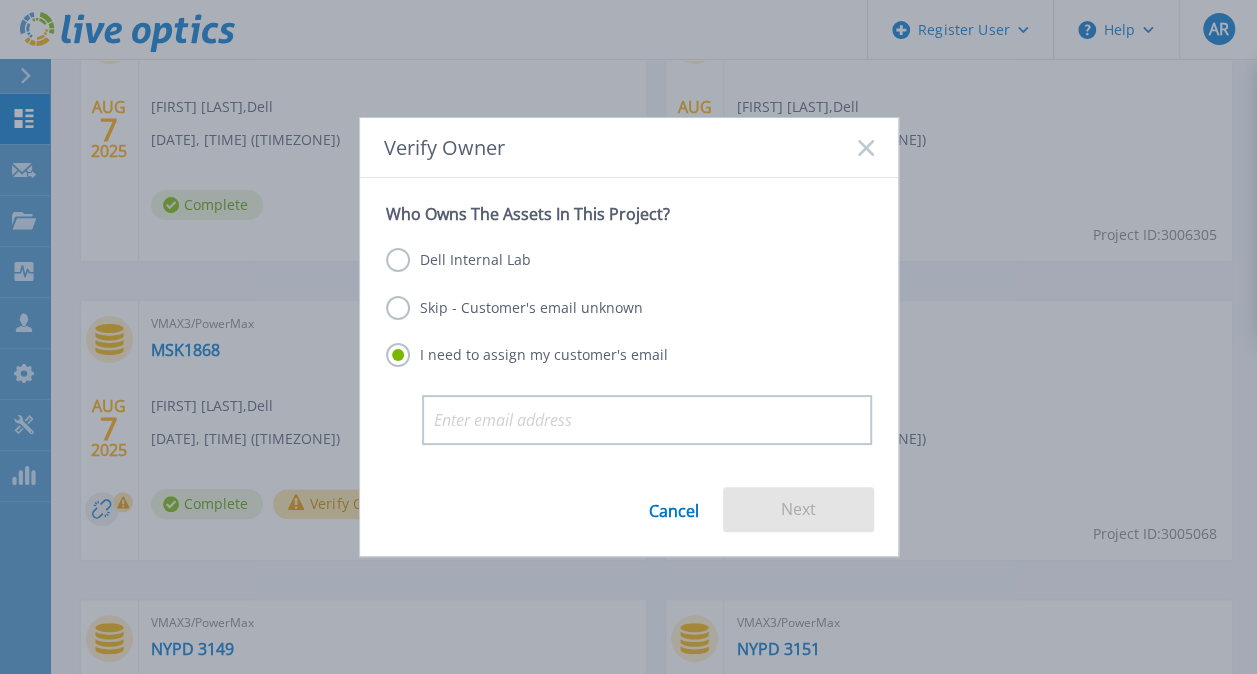 click on "Dell Internal Lab" at bounding box center [458, 260] 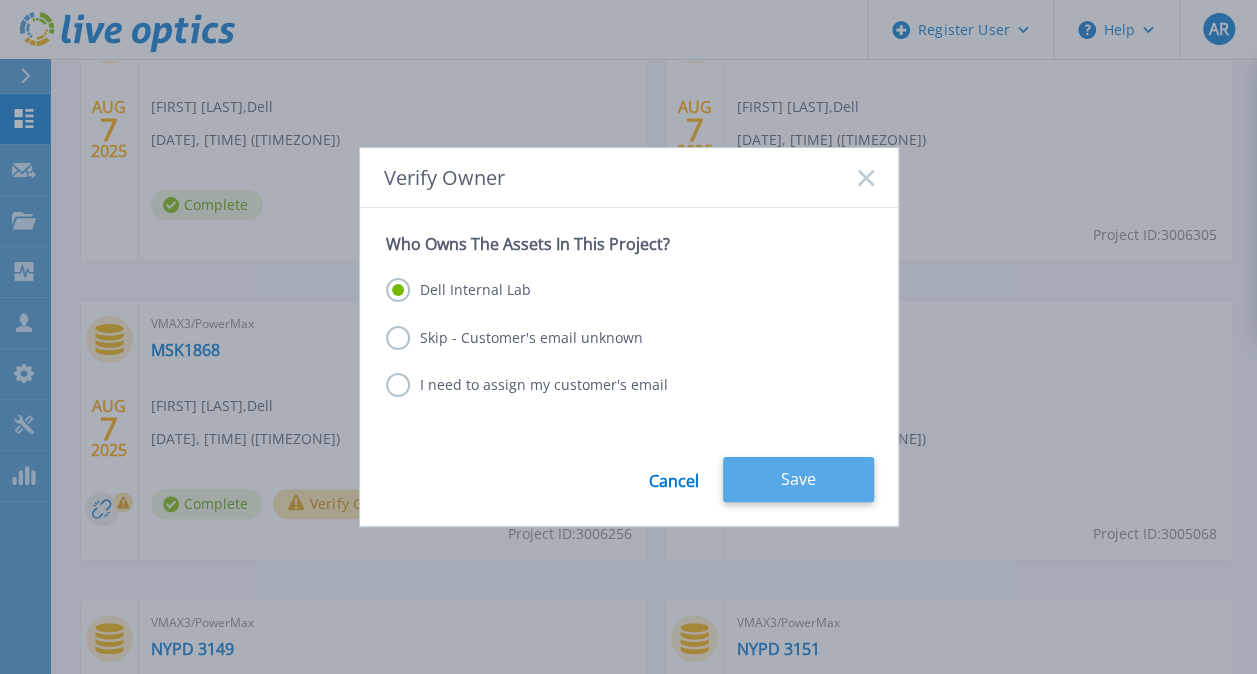 click on "Save" at bounding box center [798, 479] 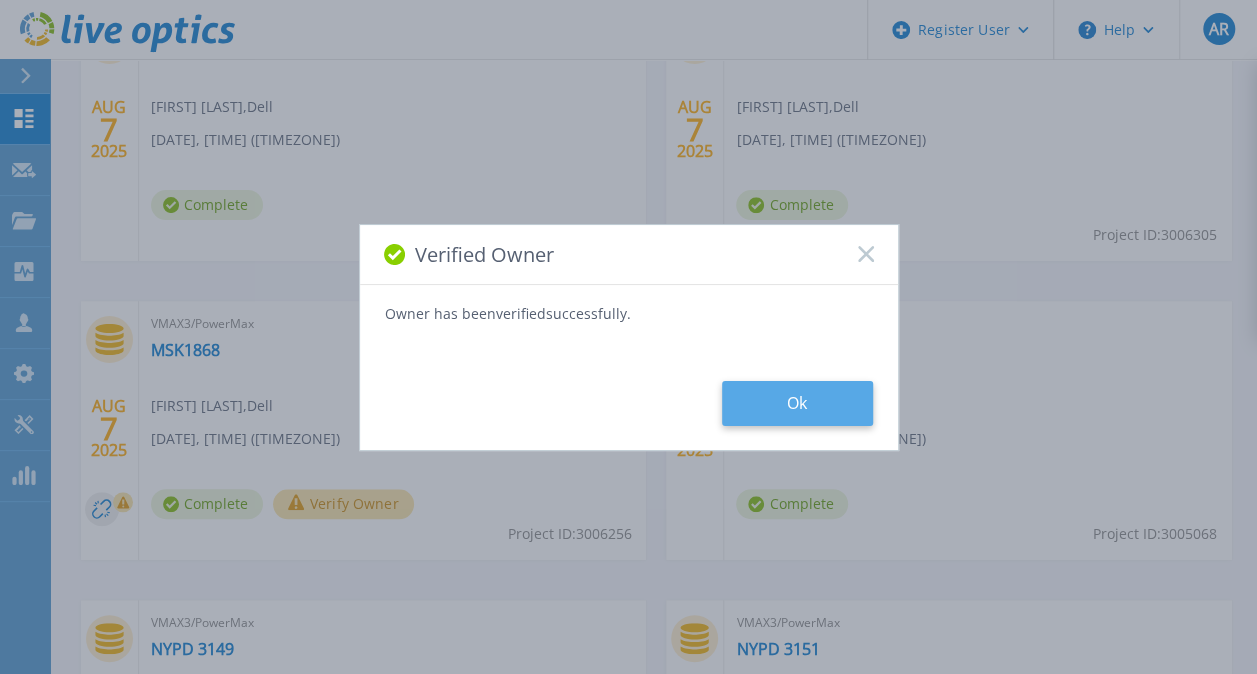click on "Ok" at bounding box center [797, 403] 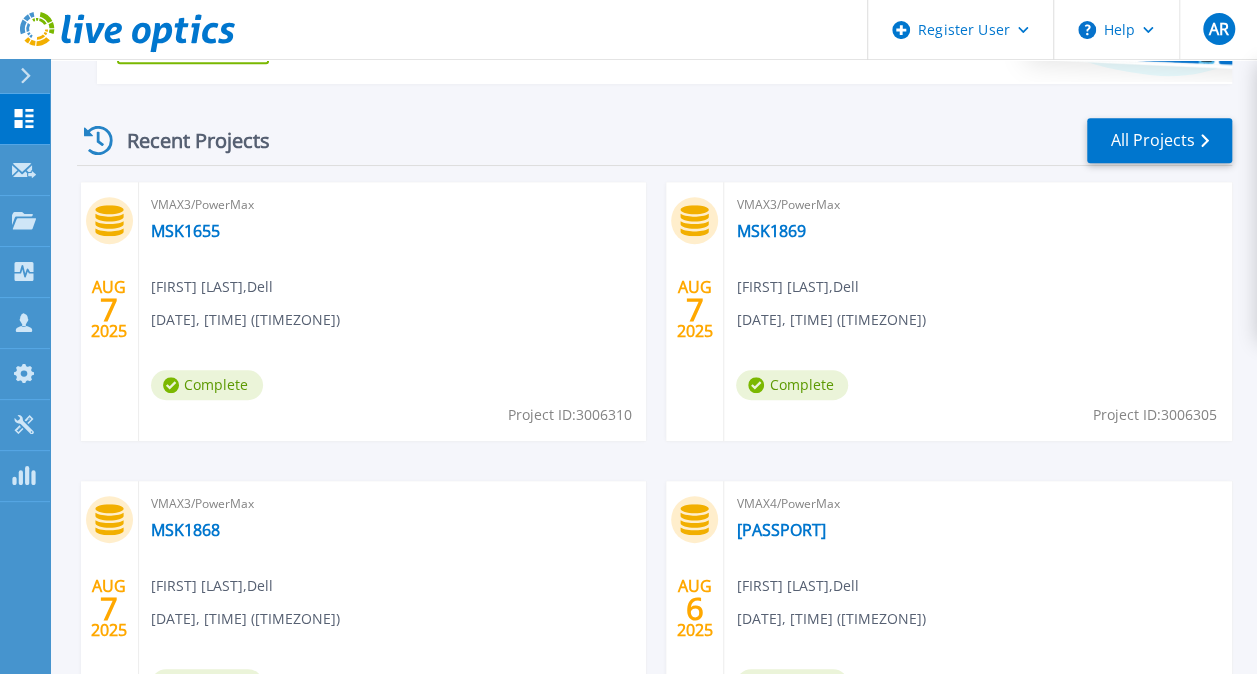 scroll, scrollTop: 600, scrollLeft: 0, axis: vertical 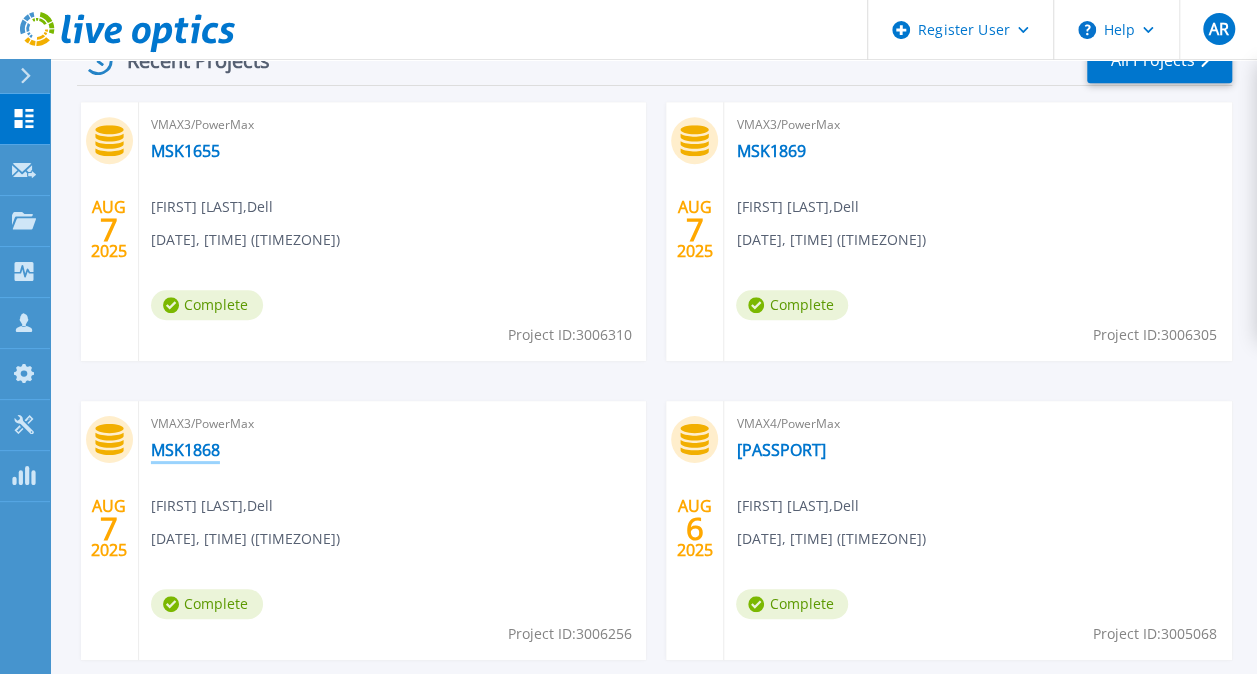 click on "MSK1868" at bounding box center (185, 450) 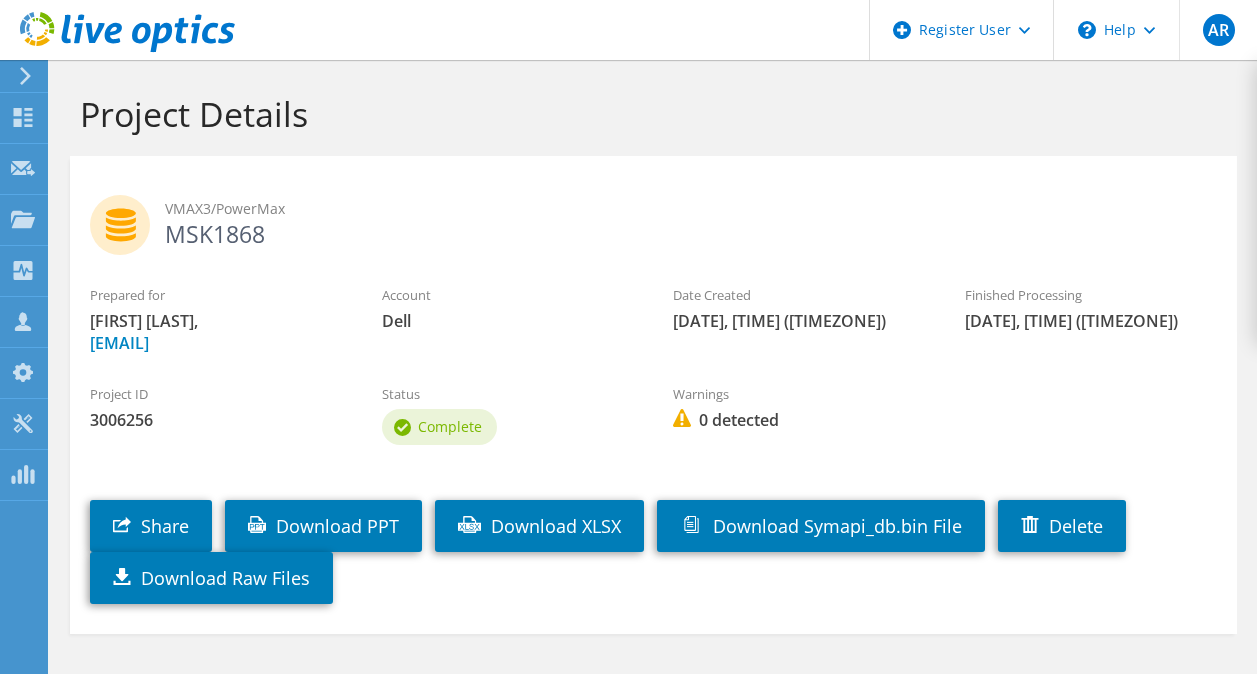scroll, scrollTop: 0, scrollLeft: 0, axis: both 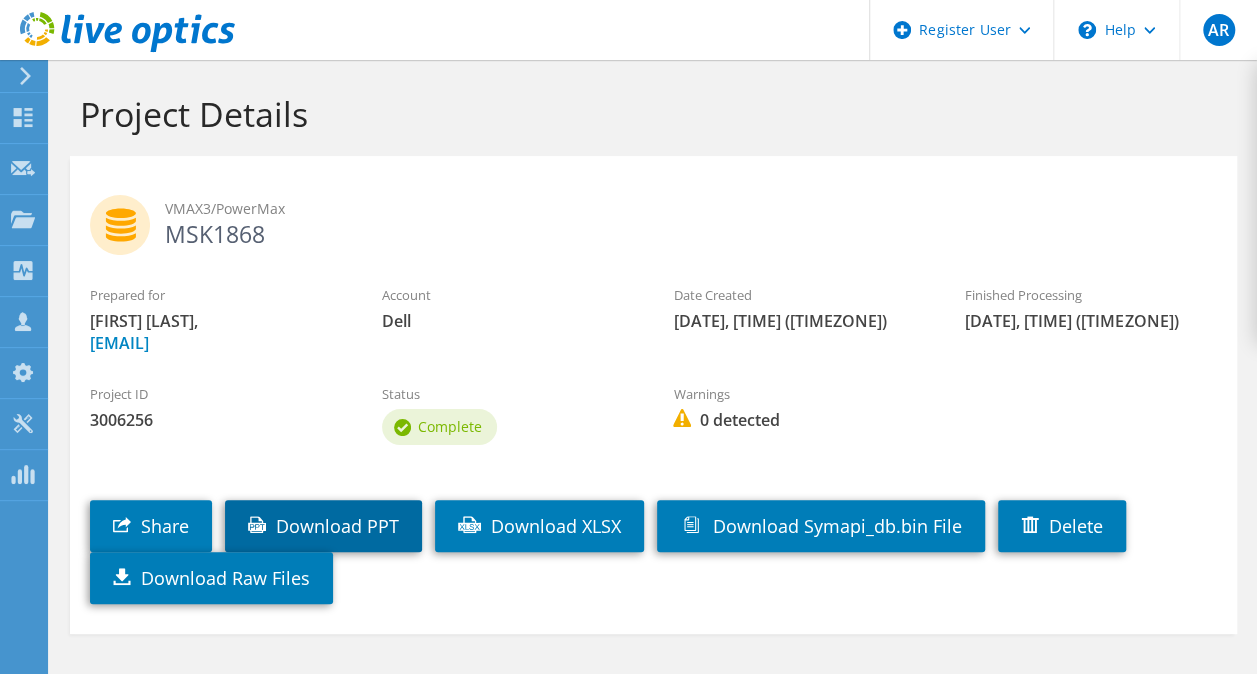 click on "Download PPT" at bounding box center (323, 526) 